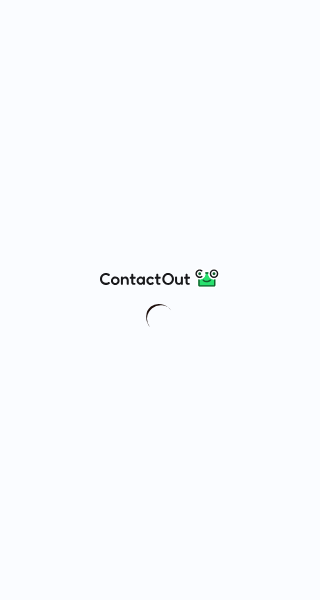 scroll, scrollTop: 0, scrollLeft: 0, axis: both 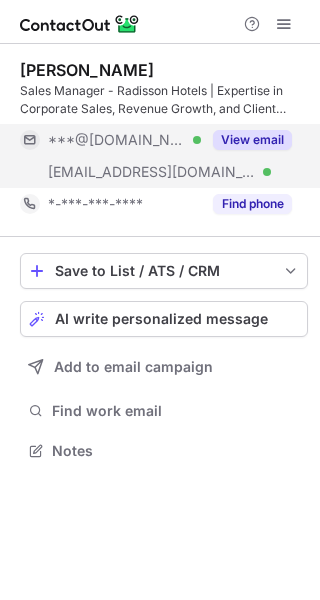 click on "View email" at bounding box center [252, 140] 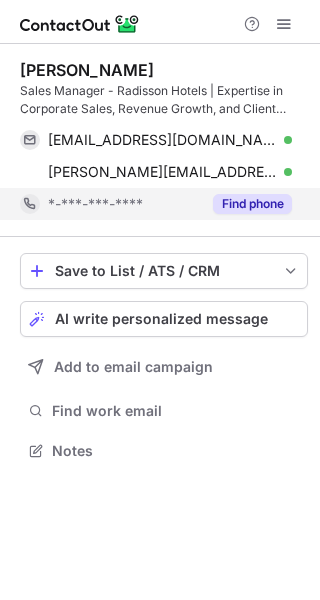 click on "Find phone" at bounding box center (252, 204) 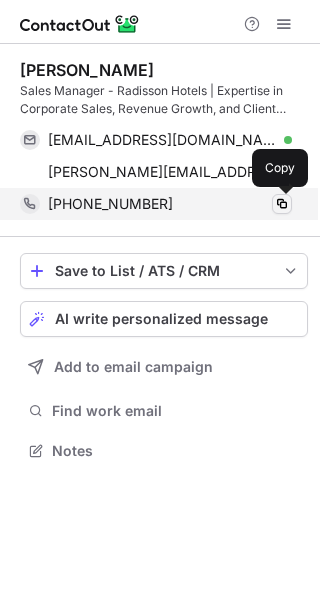 click at bounding box center (282, 204) 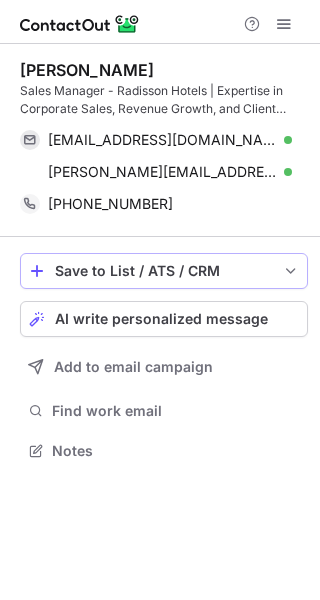 type 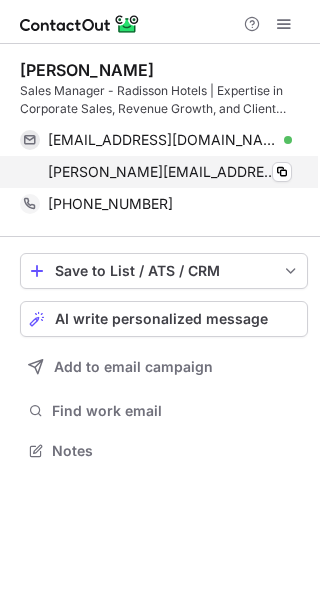 scroll, scrollTop: 0, scrollLeft: 0, axis: both 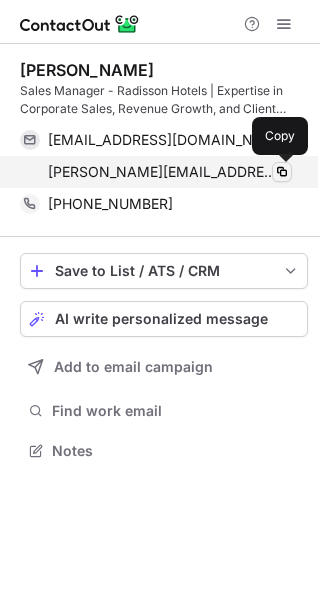 click at bounding box center (282, 172) 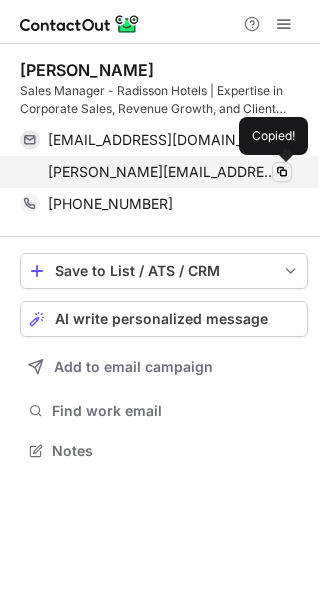 type 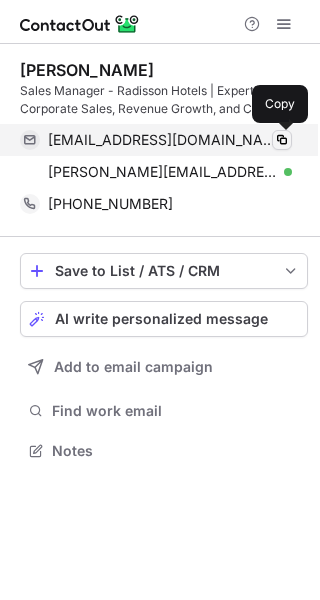 click at bounding box center (282, 140) 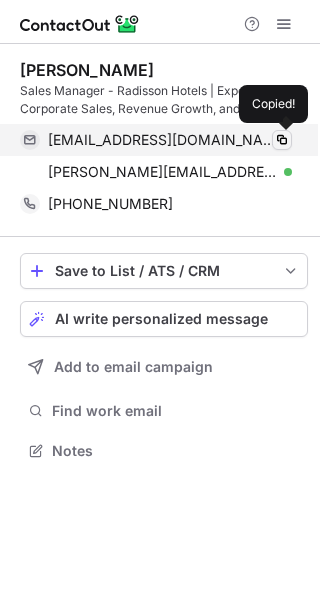 type 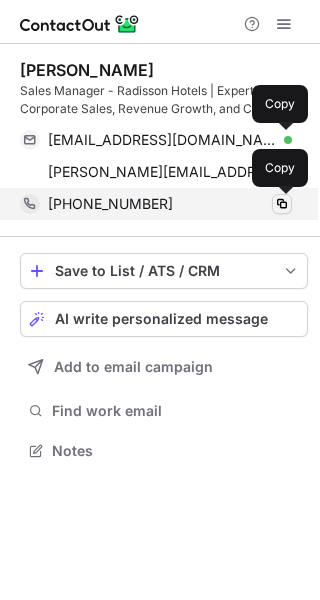click at bounding box center [282, 204] 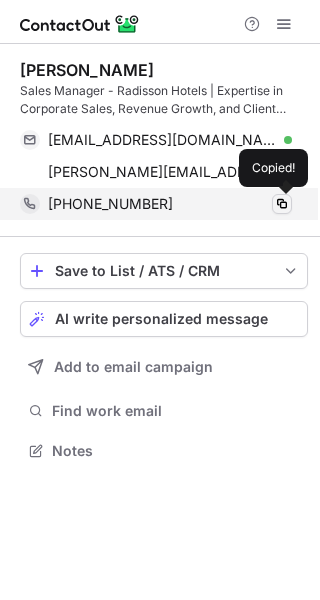 type 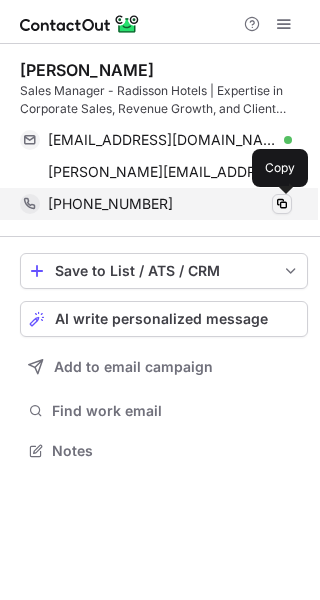 click at bounding box center (282, 204) 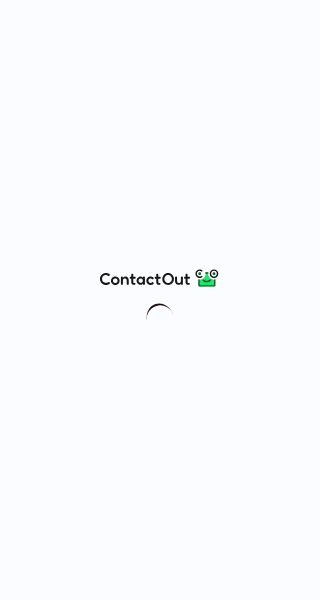 scroll, scrollTop: 0, scrollLeft: 0, axis: both 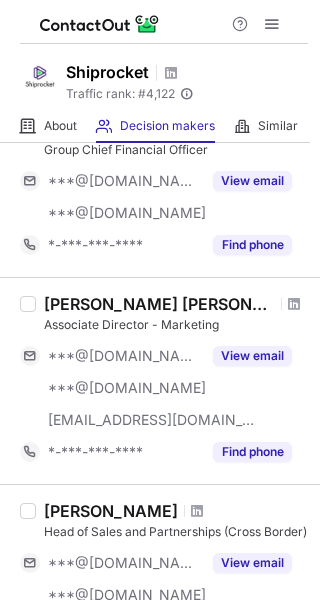 click on "Sanjay Kumar Negi" at bounding box center (159, 304) 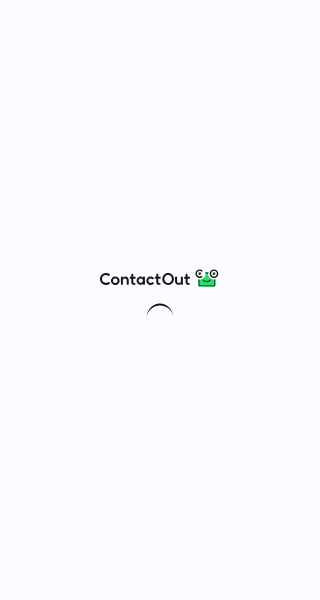 scroll, scrollTop: 0, scrollLeft: 0, axis: both 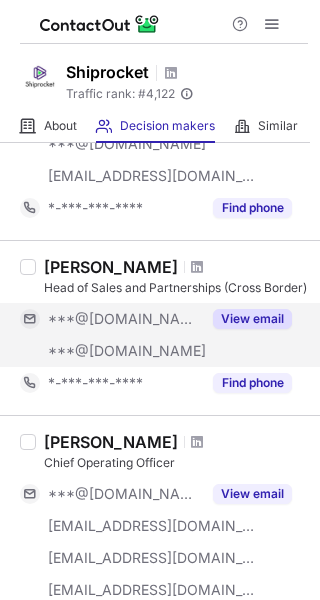 click on "View email" at bounding box center [252, 319] 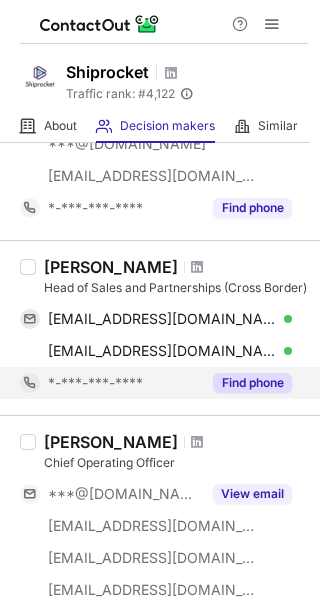 click on "Find phone" at bounding box center [252, 383] 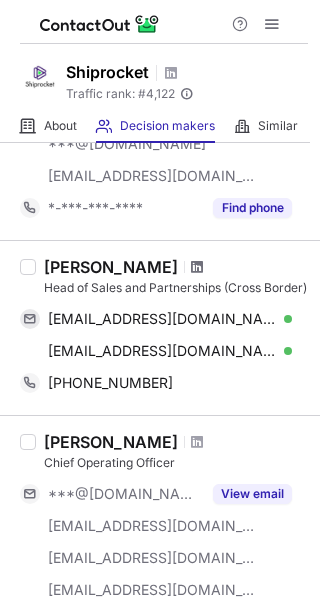 click at bounding box center [197, 267] 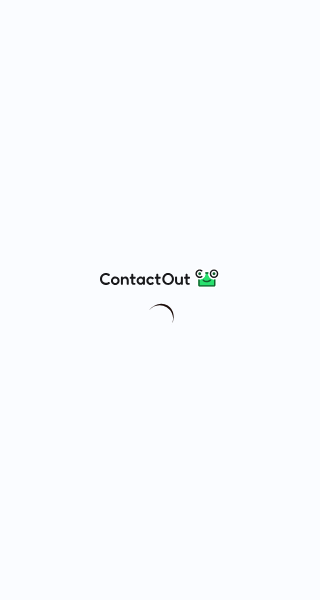 scroll, scrollTop: 0, scrollLeft: 0, axis: both 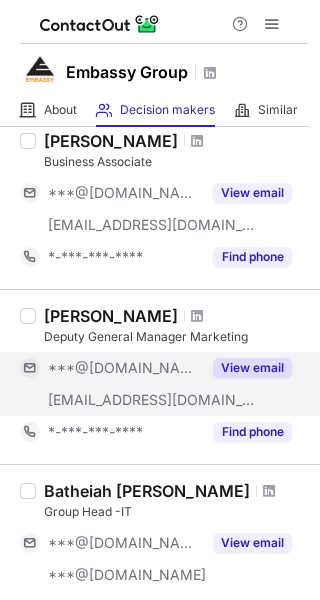 click on "View email" at bounding box center (252, 368) 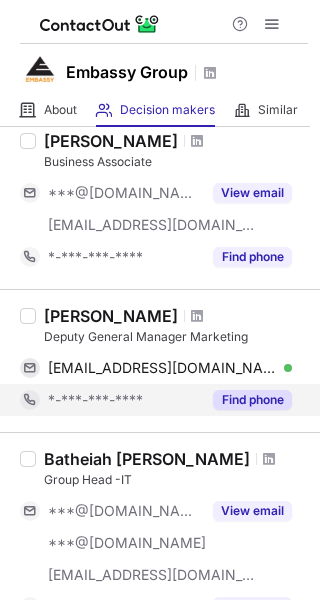 click on "Find phone" at bounding box center (252, 400) 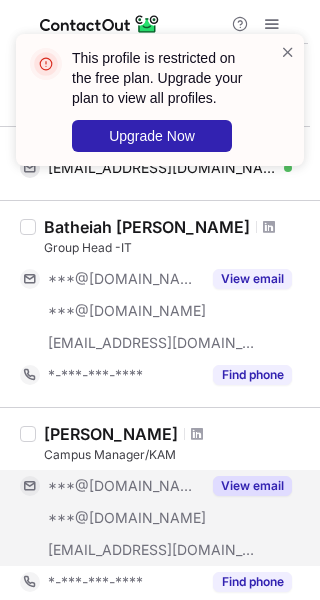 scroll, scrollTop: 400, scrollLeft: 0, axis: vertical 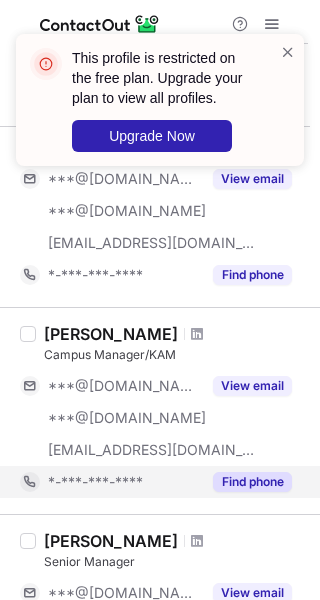 click on "Find phone" at bounding box center (252, 482) 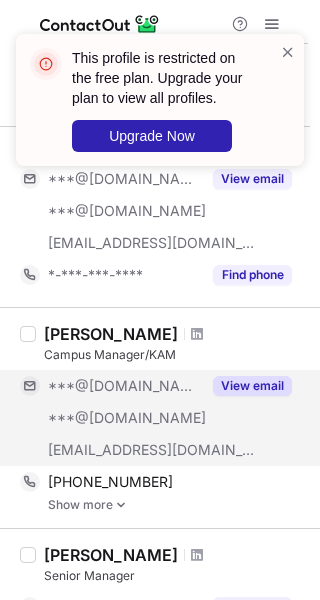 click on "View email" at bounding box center [252, 386] 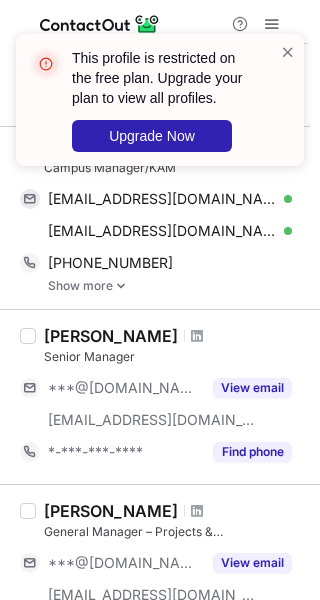 scroll, scrollTop: 600, scrollLeft: 0, axis: vertical 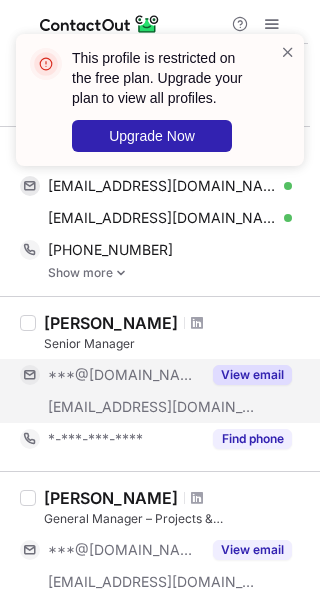 click on "View email" at bounding box center (252, 375) 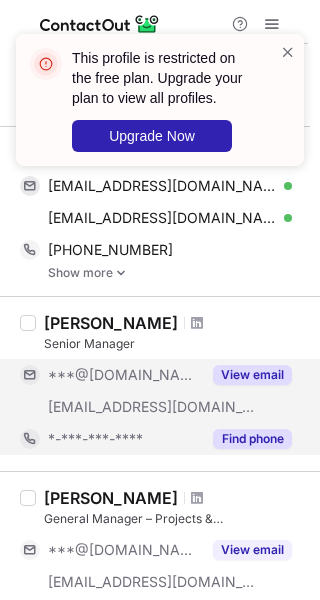 click on "Find phone" at bounding box center (252, 439) 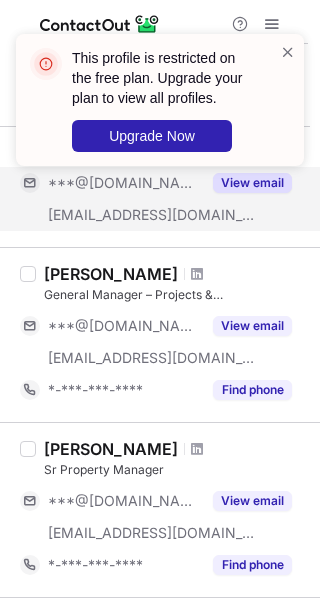 scroll, scrollTop: 800, scrollLeft: 0, axis: vertical 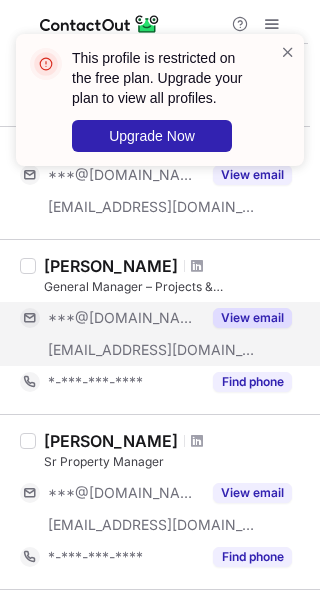 click on "View email" at bounding box center [252, 318] 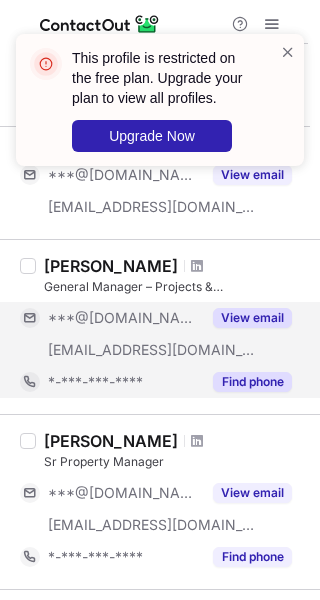 click on "Find phone" at bounding box center [252, 382] 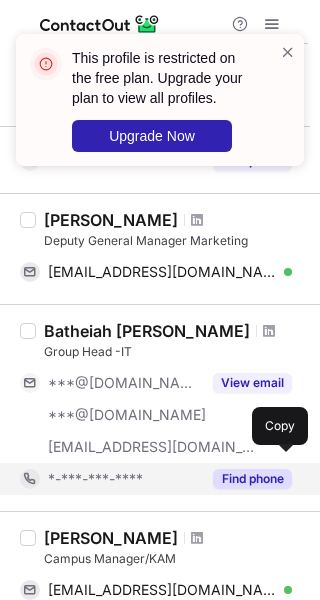 scroll, scrollTop: 200, scrollLeft: 0, axis: vertical 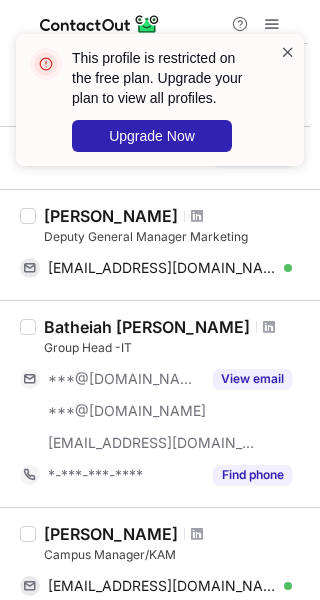 click at bounding box center (288, 52) 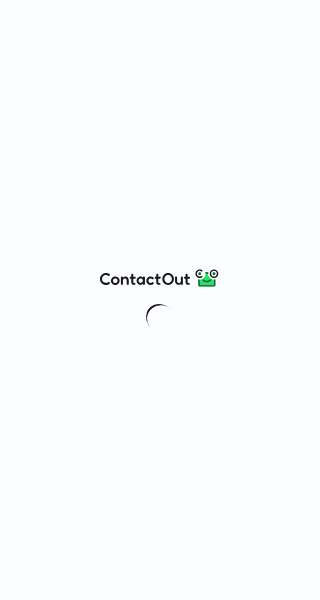 scroll, scrollTop: 0, scrollLeft: 0, axis: both 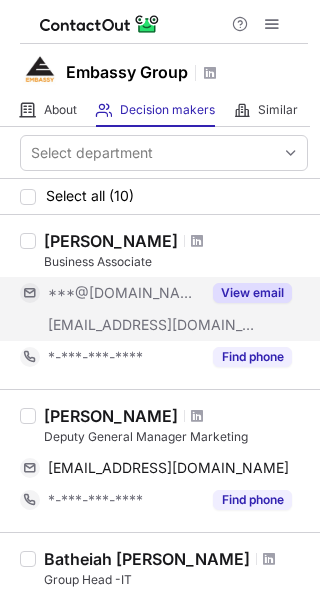click on "***@bfcandbuilders.com" at bounding box center [152, 325] 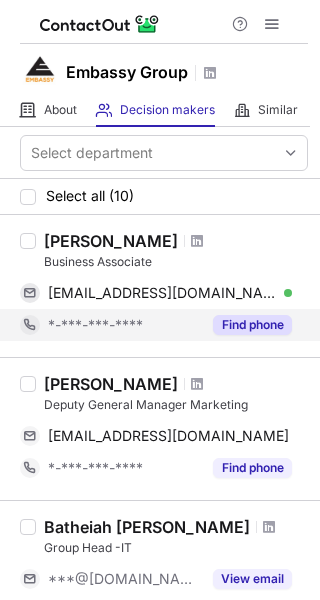 click on "Find phone" at bounding box center [252, 325] 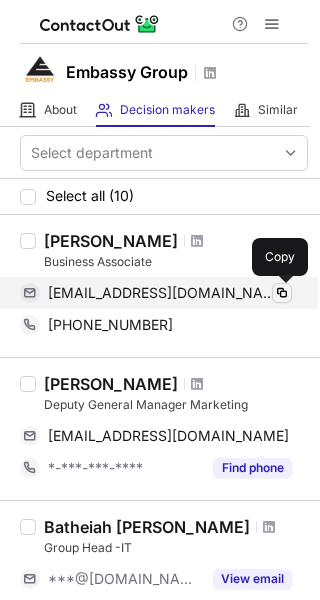 click at bounding box center (282, 293) 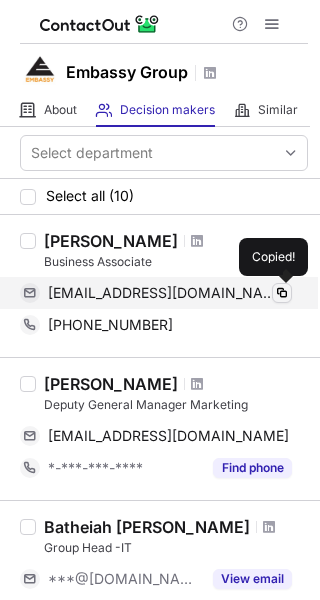 type 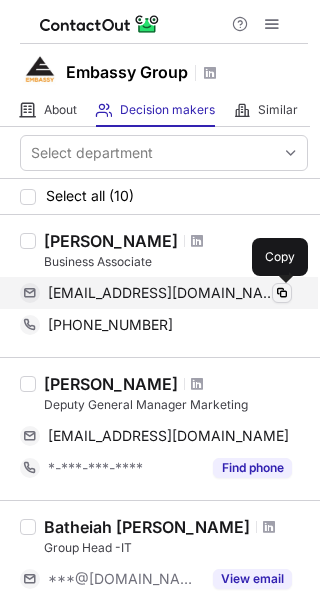click at bounding box center [282, 293] 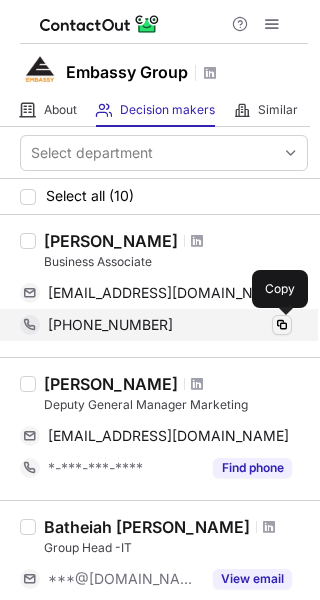click at bounding box center [282, 325] 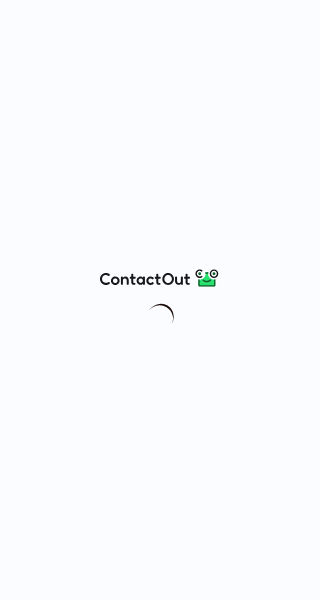 scroll, scrollTop: 0, scrollLeft: 0, axis: both 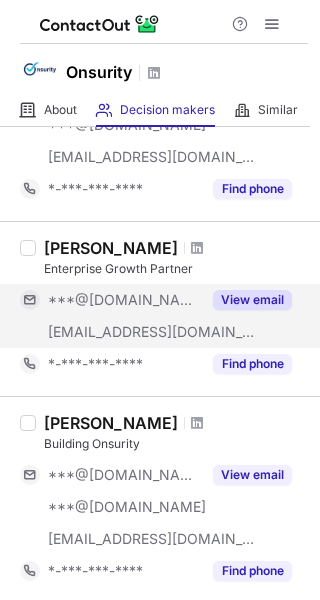 click on "View email" at bounding box center [252, 300] 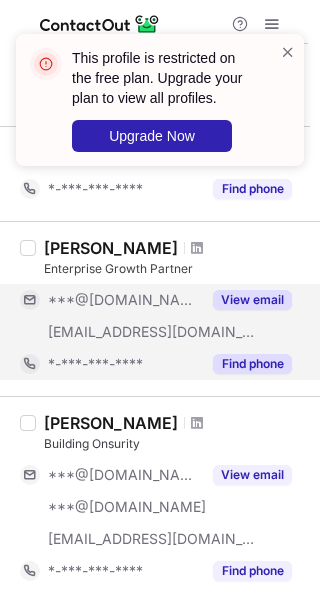 click on "Find phone" at bounding box center [252, 364] 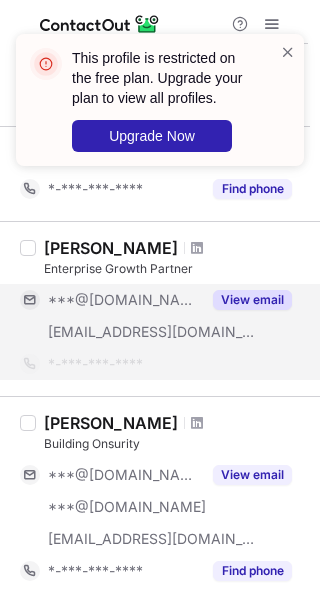 click on "This profile is restricted on the free plan. Upgrade your plan to view all profiles. Upgrade Now" at bounding box center (160, 100) 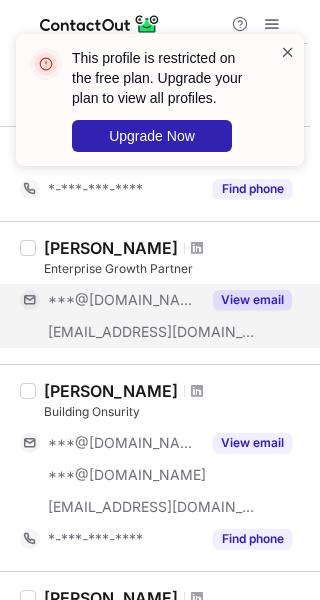 click at bounding box center [288, 52] 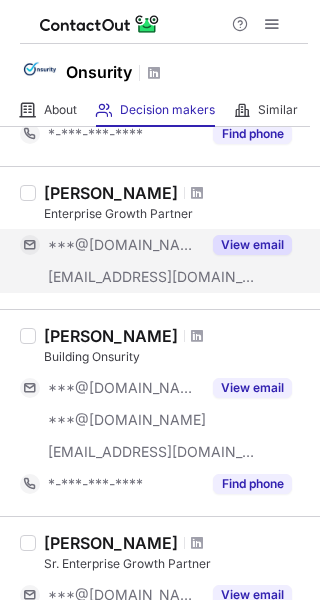 scroll, scrollTop: 300, scrollLeft: 0, axis: vertical 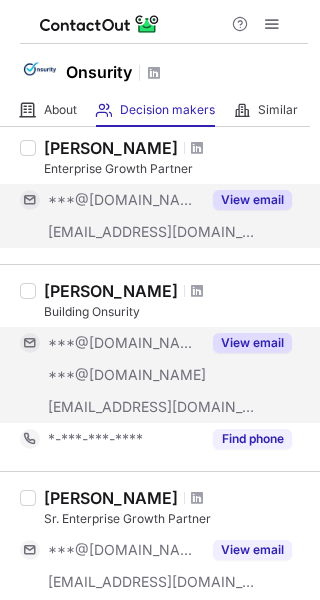 click on "View email" at bounding box center (252, 343) 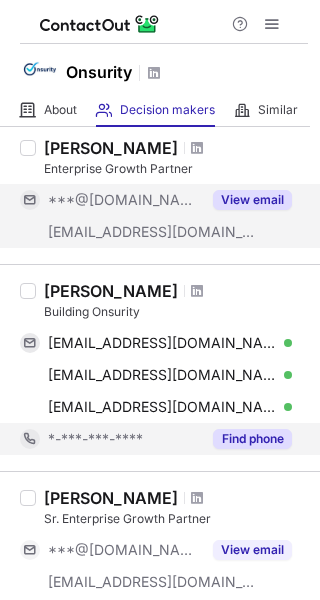 click on "Find phone" at bounding box center [246, 439] 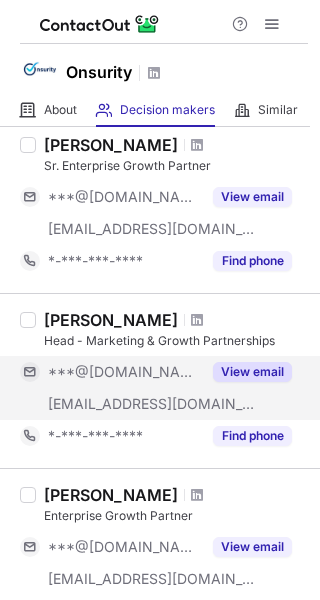 scroll, scrollTop: 700, scrollLeft: 0, axis: vertical 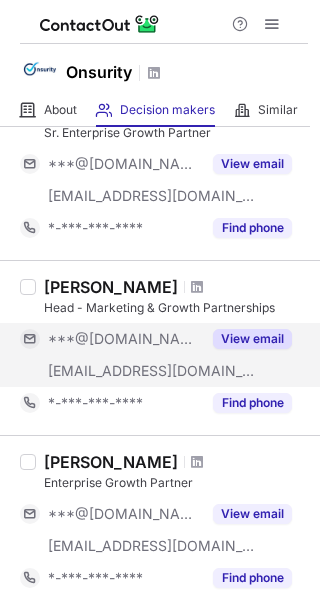 click on "View email" at bounding box center [252, 339] 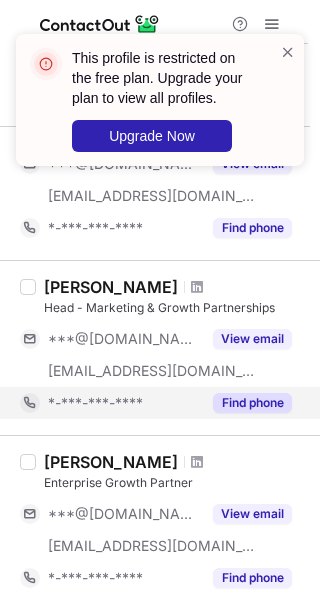 click on "Find phone" at bounding box center [252, 403] 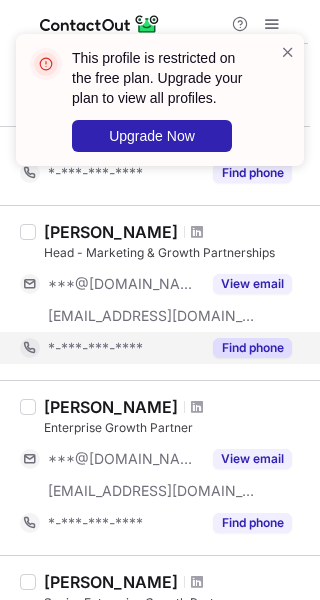 scroll, scrollTop: 800, scrollLeft: 0, axis: vertical 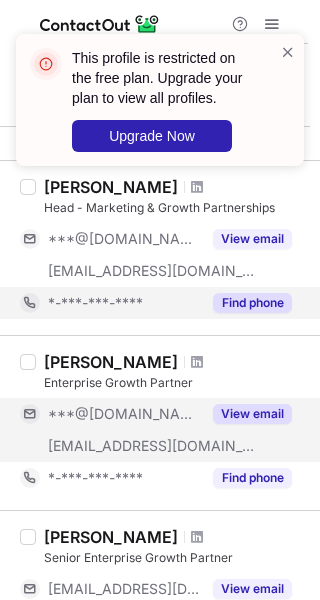 click on "View email" at bounding box center (252, 414) 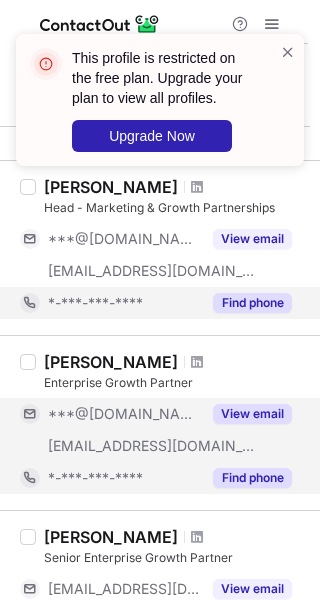 click on "Find phone" at bounding box center (252, 478) 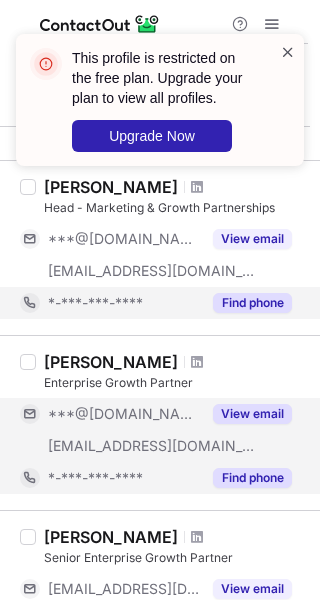 click at bounding box center (288, 52) 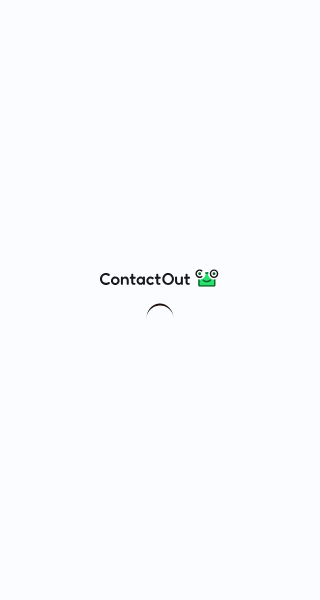 scroll, scrollTop: 0, scrollLeft: 0, axis: both 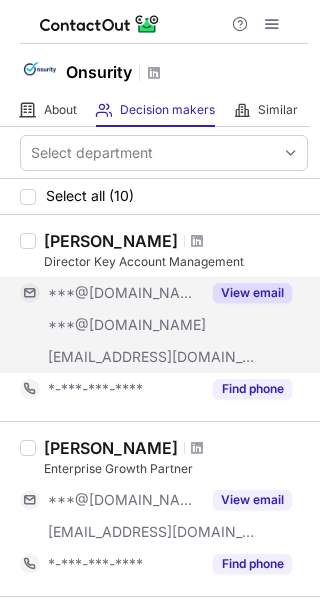 click on "View email" at bounding box center [252, 293] 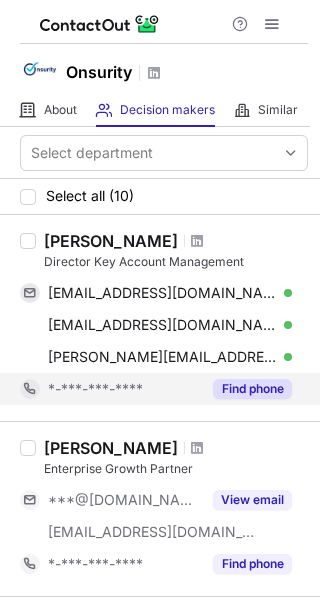 click on "Find phone" at bounding box center [252, 389] 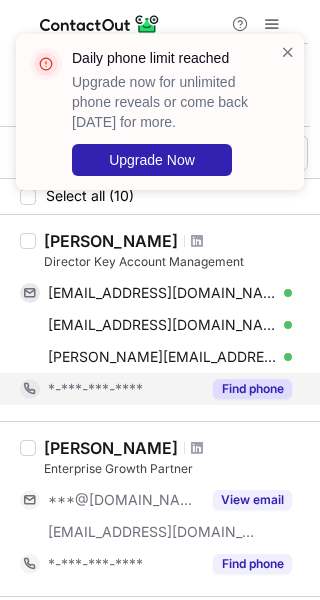 click on "Find phone" at bounding box center (252, 389) 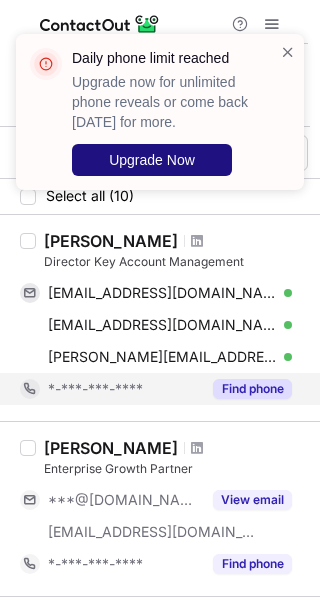 click on "Upgrade Now" at bounding box center (152, 160) 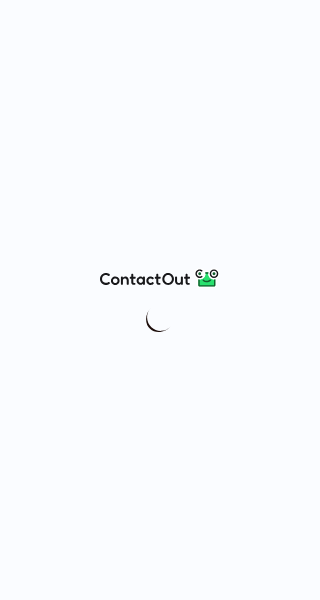 scroll, scrollTop: 0, scrollLeft: 0, axis: both 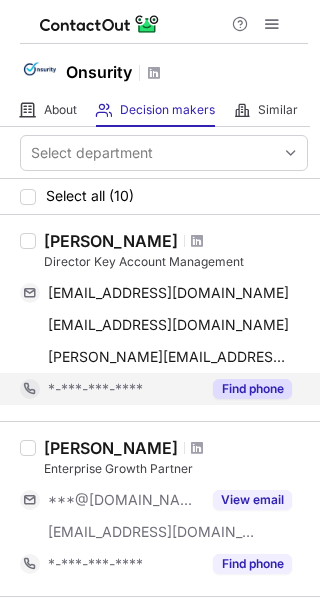 click on "Find phone" at bounding box center (246, 389) 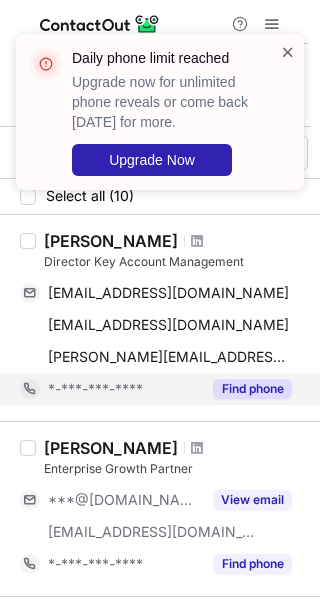 click at bounding box center (288, 52) 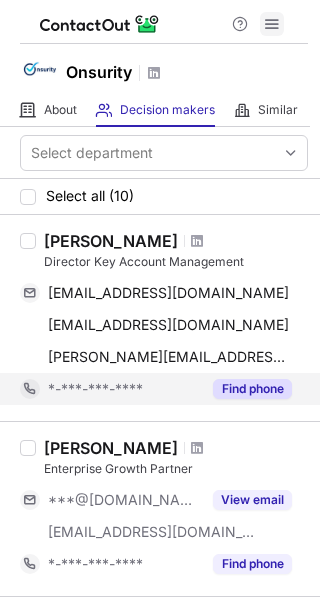 click at bounding box center [272, 24] 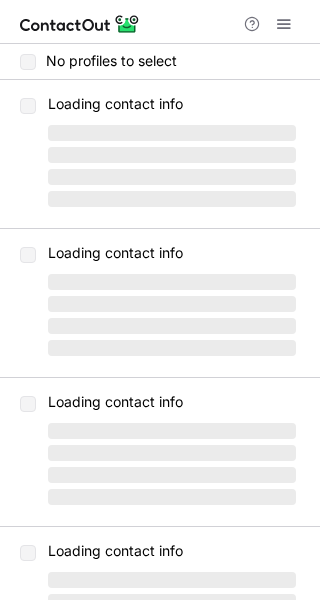 scroll, scrollTop: 0, scrollLeft: 0, axis: both 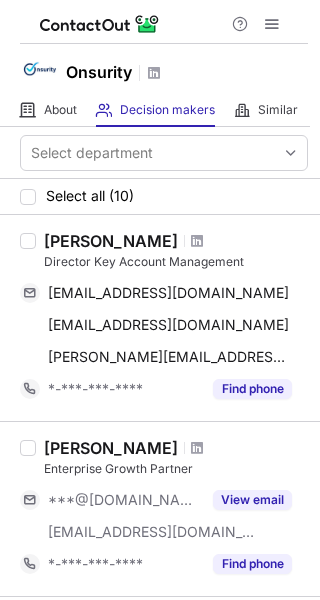 drag, startPoint x: 47, startPoint y: 244, endPoint x: 178, endPoint y: 246, distance: 131.01526 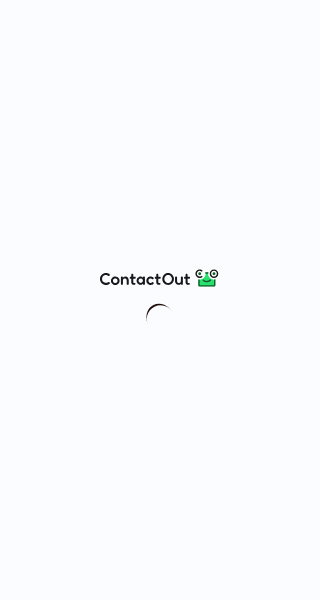 scroll, scrollTop: 0, scrollLeft: 0, axis: both 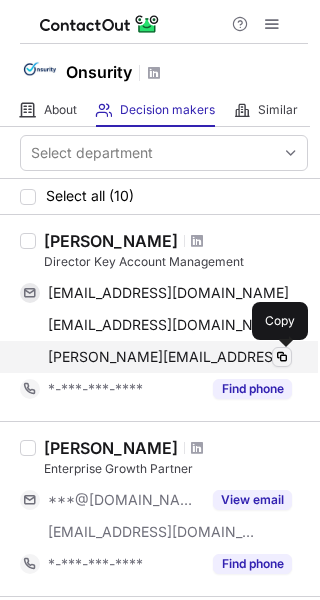 click at bounding box center (282, 357) 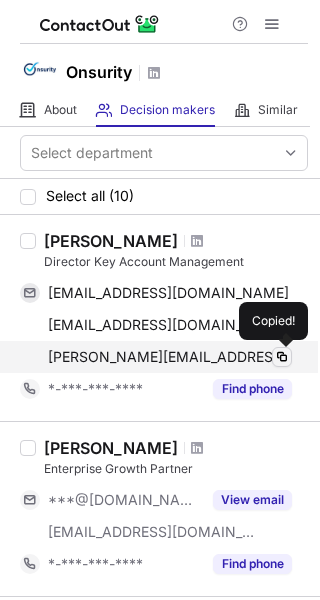 type 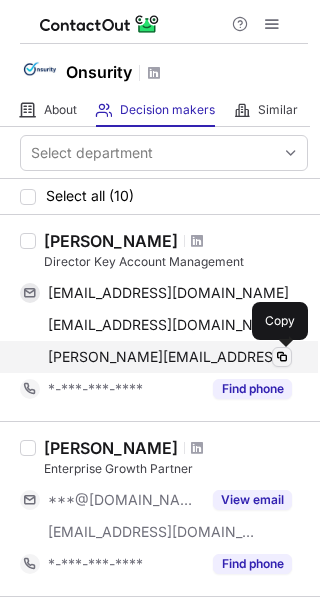 click at bounding box center (282, 357) 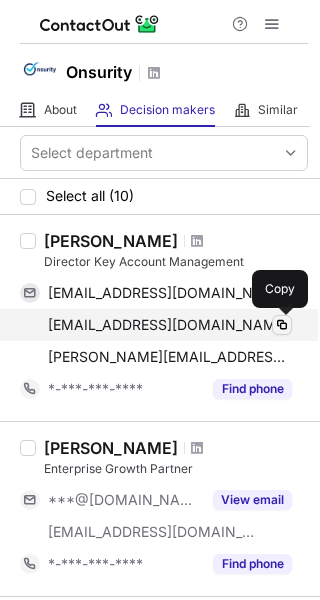 click at bounding box center [282, 325] 